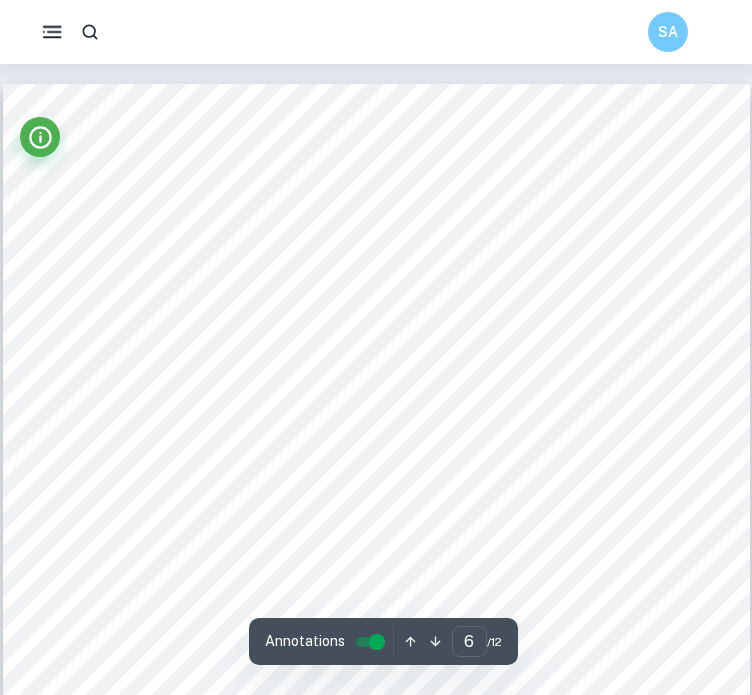 scroll, scrollTop: 6000, scrollLeft: 0, axis: vertical 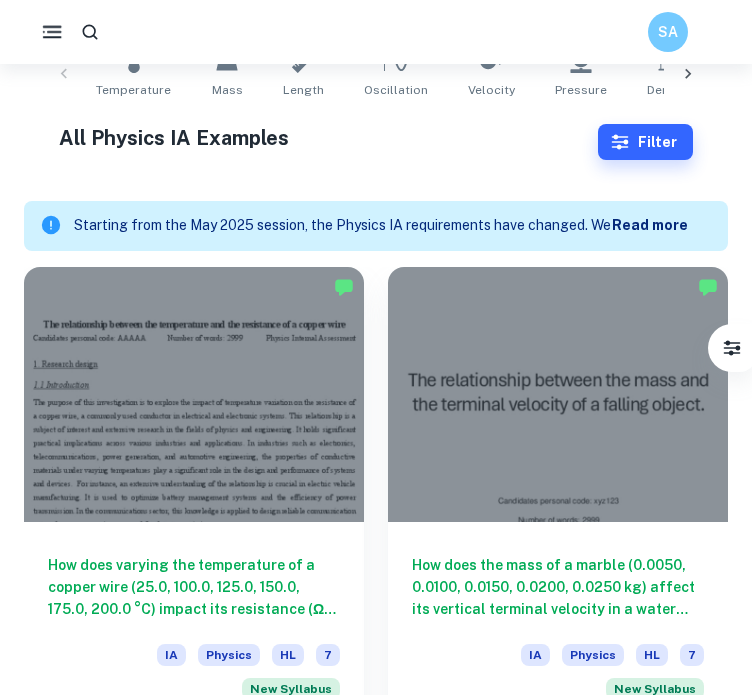 click 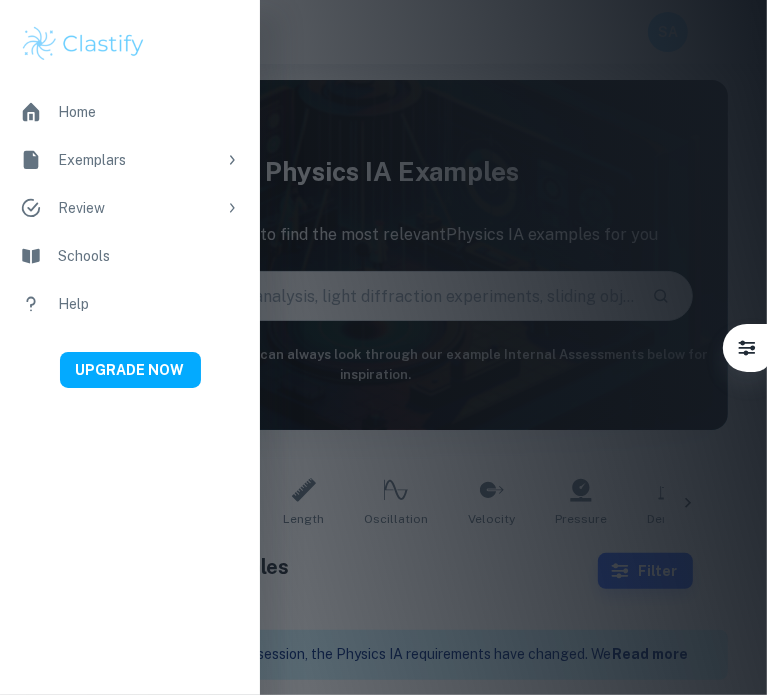 click on "Exemplars" at bounding box center (137, 160) 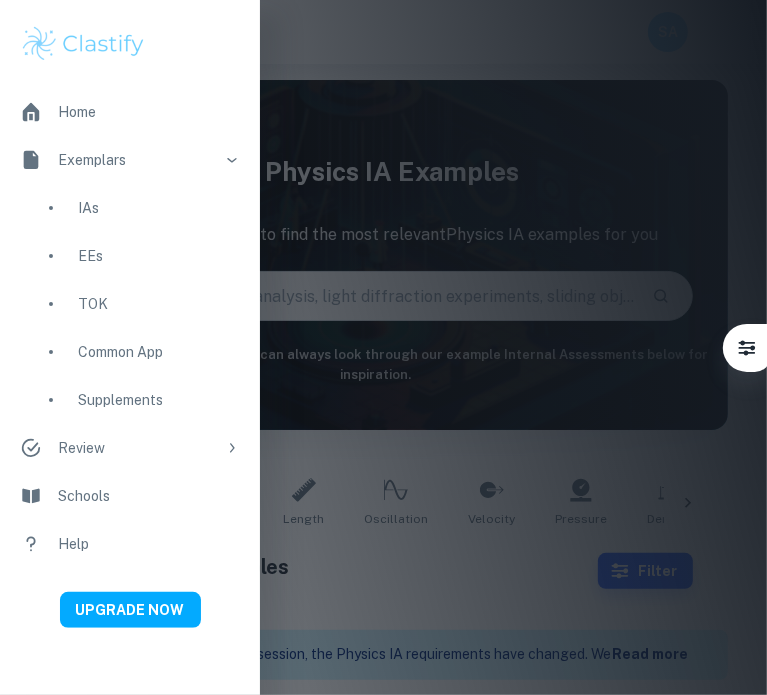 click on "IAs" at bounding box center [159, 208] 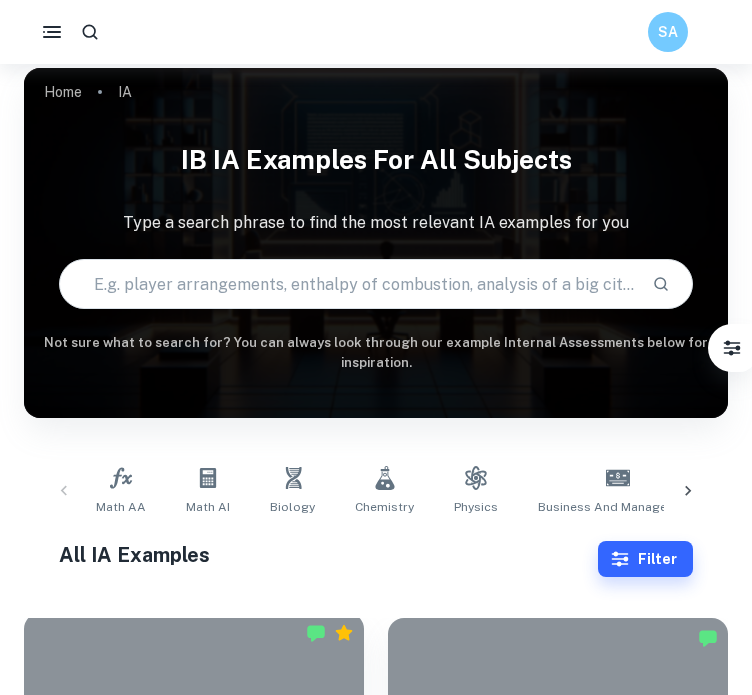 scroll, scrollTop: 0, scrollLeft: 0, axis: both 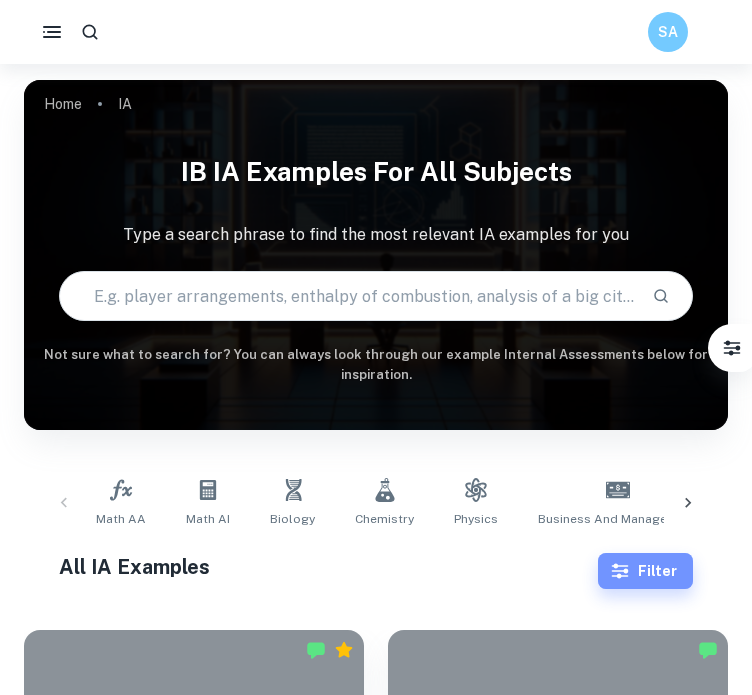 click on "Filter" at bounding box center (645, 571) 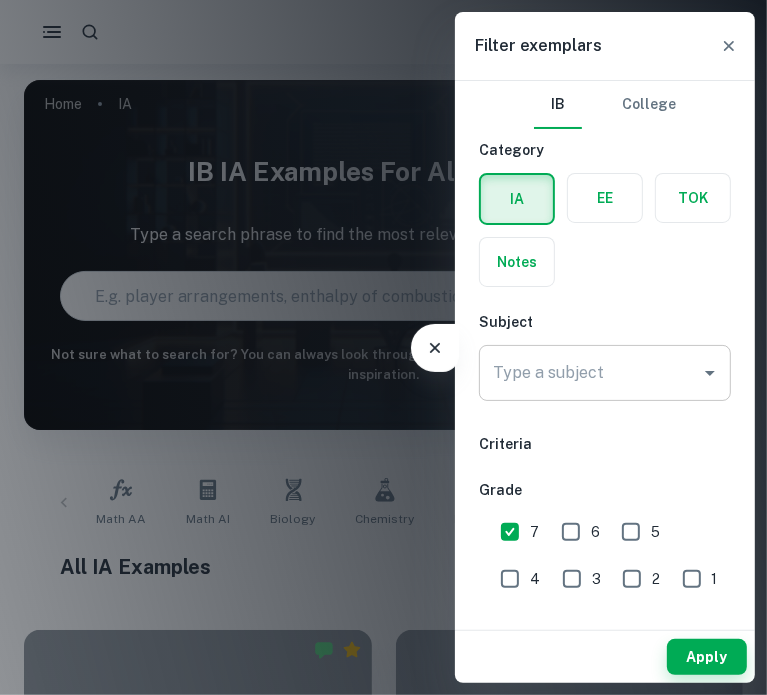 click on "Type a subject" at bounding box center (605, 373) 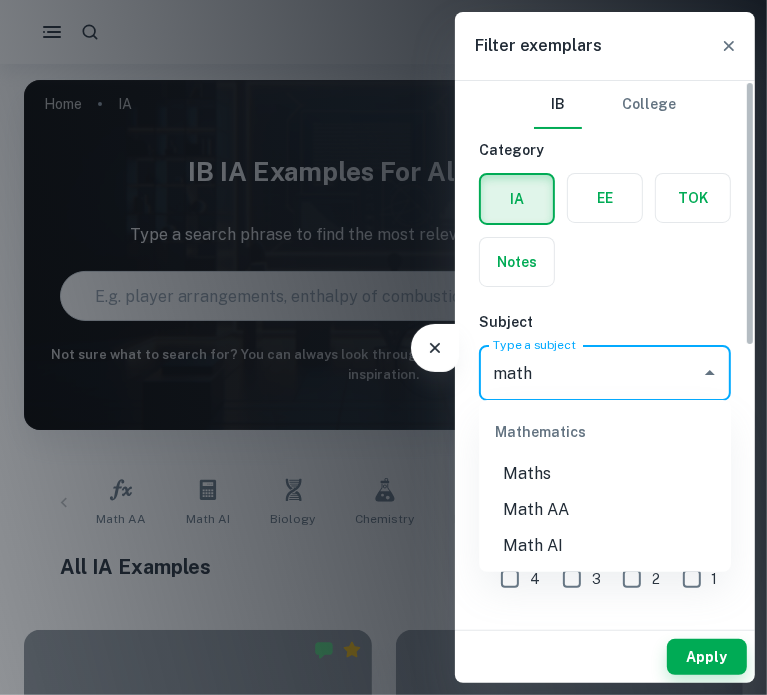 click on "Math AA" at bounding box center [605, 510] 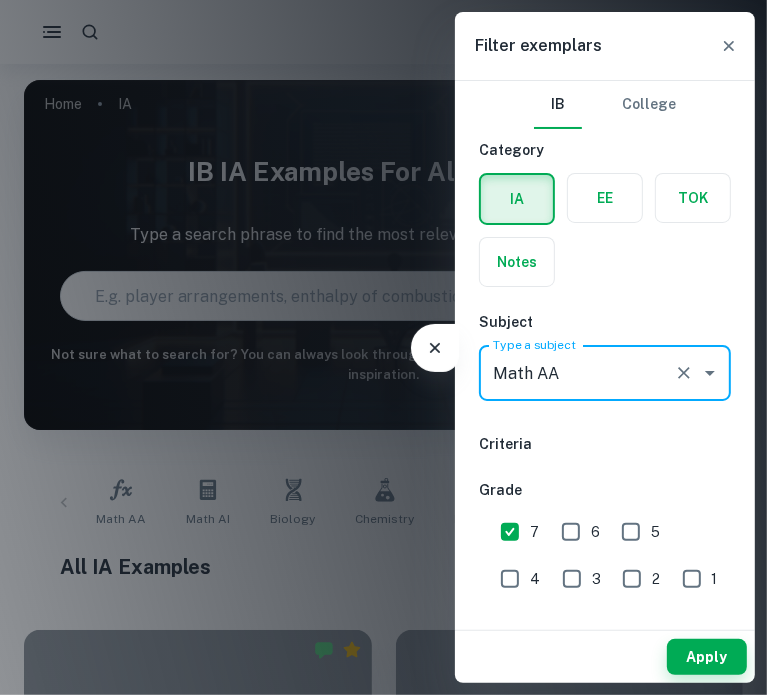 type on "Math AA" 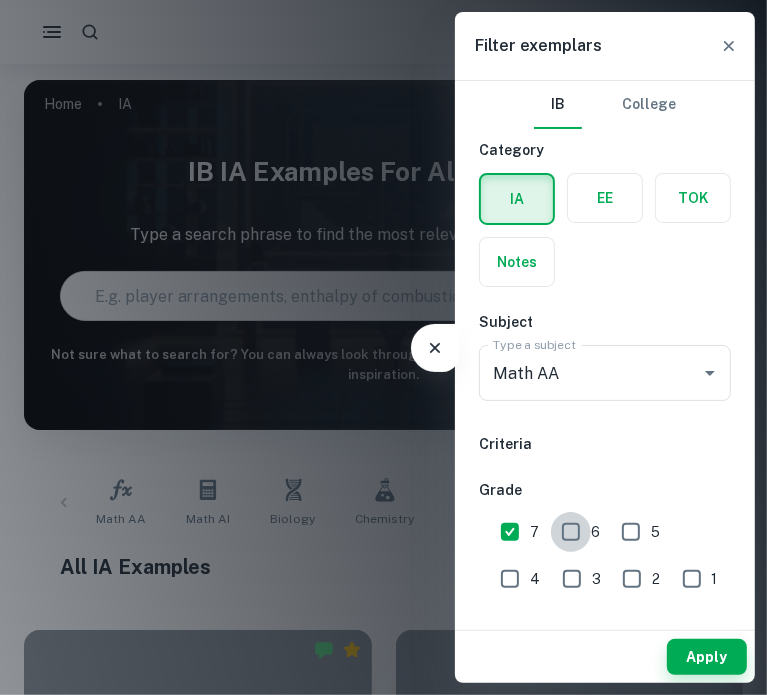 click on "6" at bounding box center [571, 532] 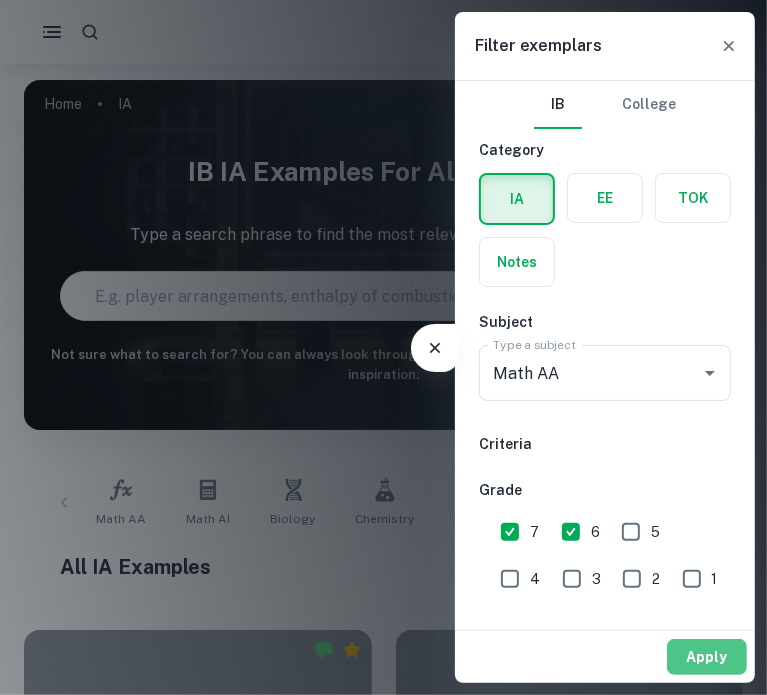 click on "Apply" at bounding box center [707, 657] 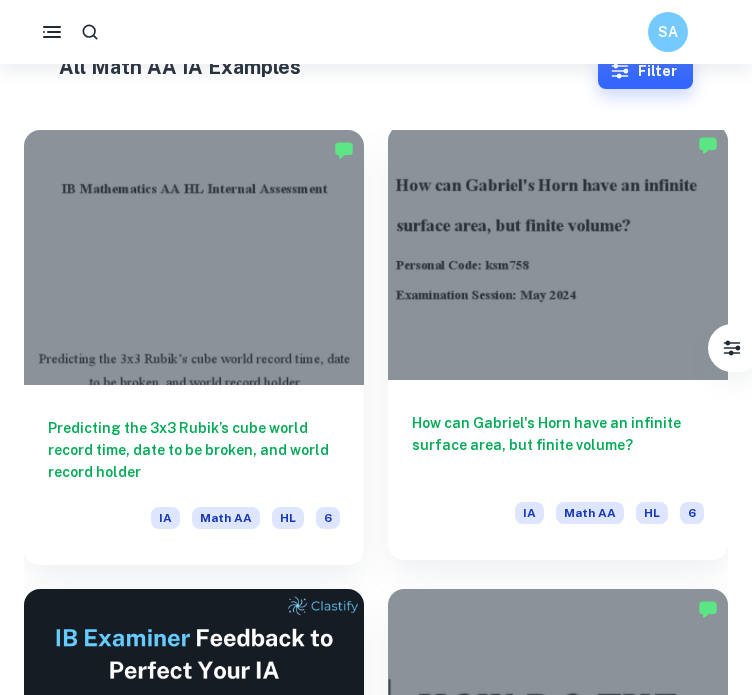 scroll, scrollTop: 200, scrollLeft: 0, axis: vertical 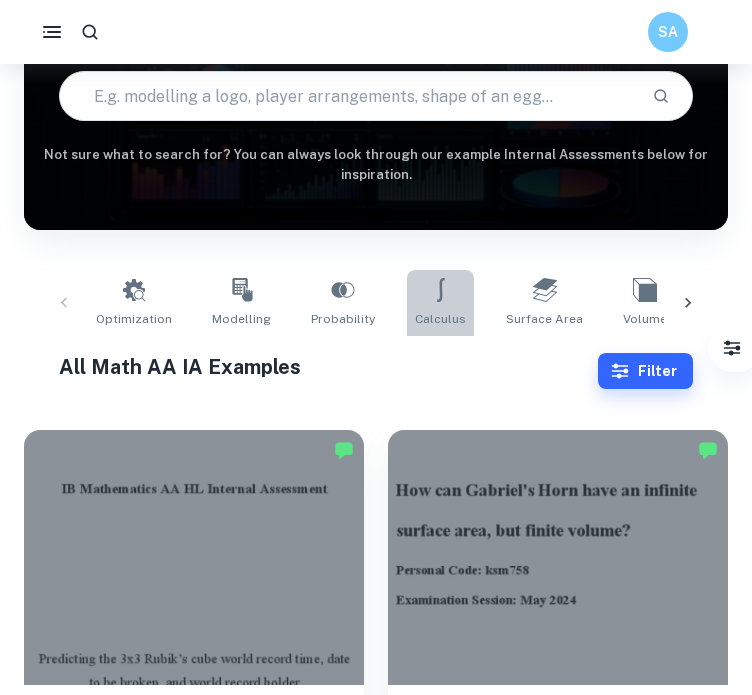 click 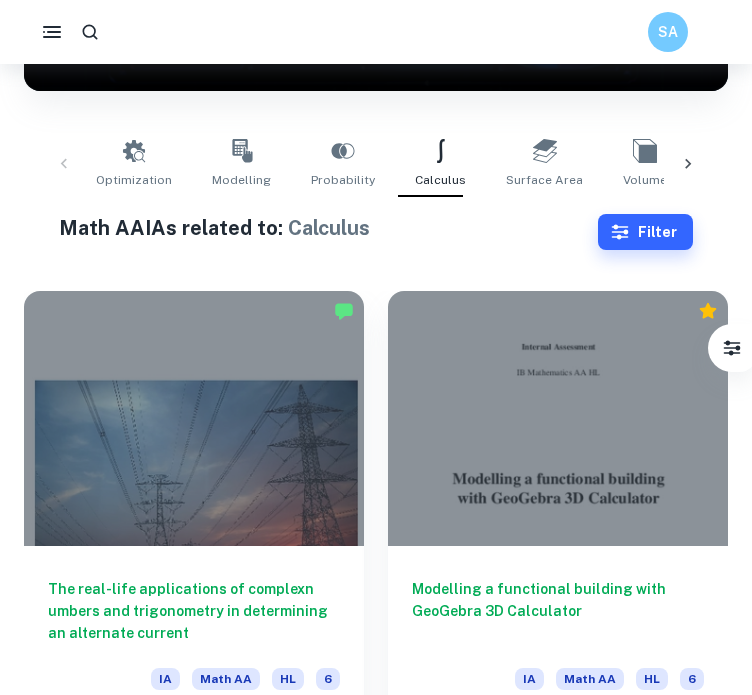 scroll, scrollTop: 392, scrollLeft: 0, axis: vertical 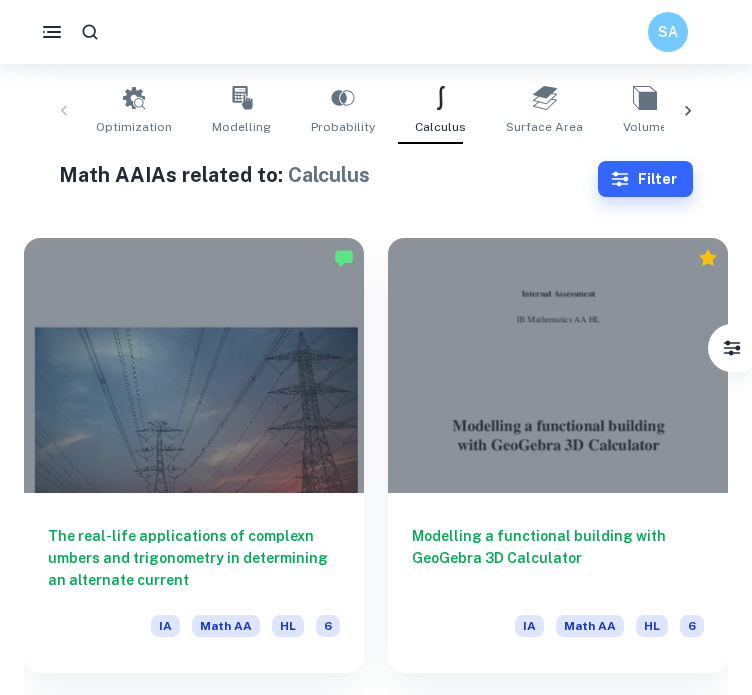click 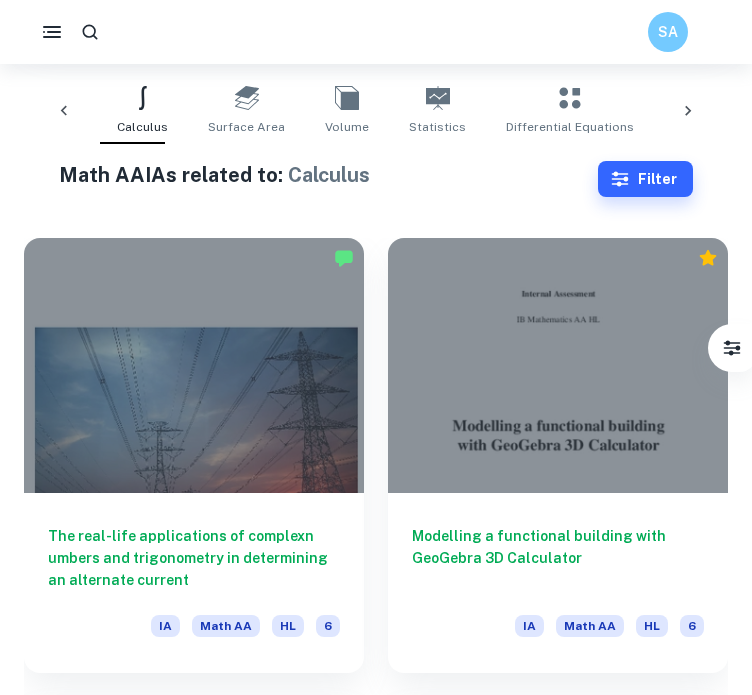 scroll, scrollTop: 0, scrollLeft: 523, axis: horizontal 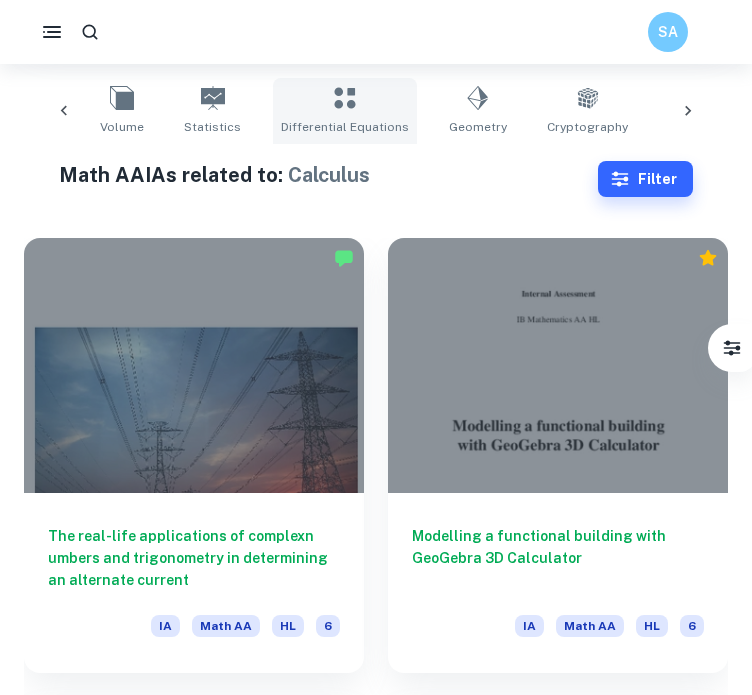 click on "Differential Equations" at bounding box center [345, 127] 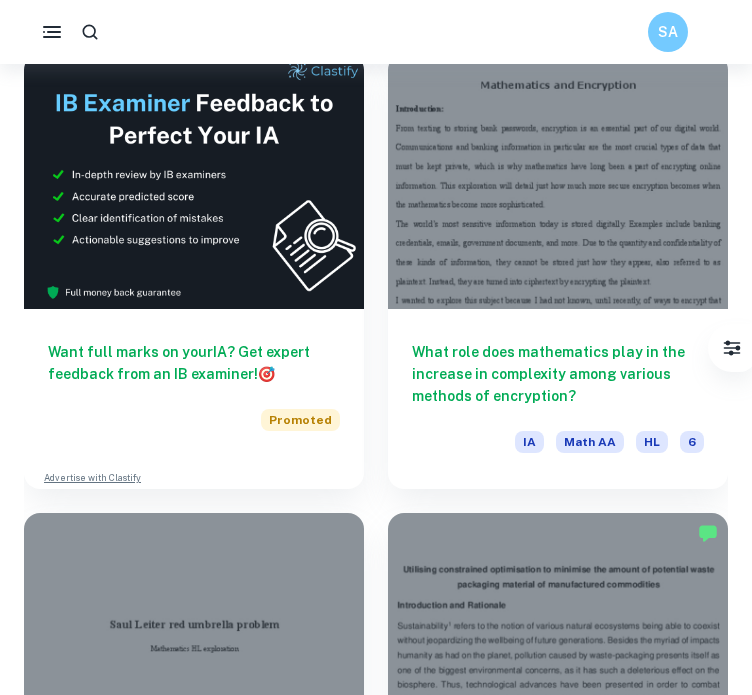 scroll, scrollTop: 8392, scrollLeft: 0, axis: vertical 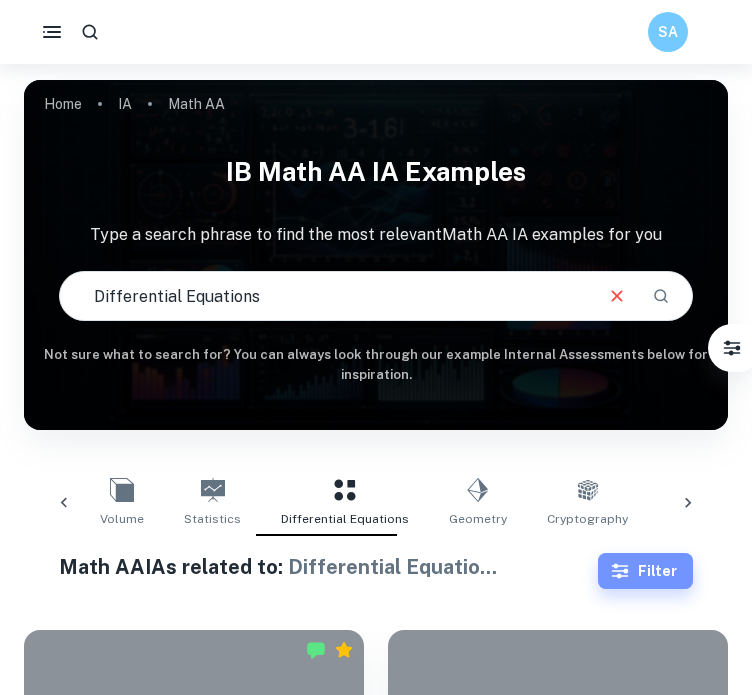 click on "Filter" at bounding box center (645, 571) 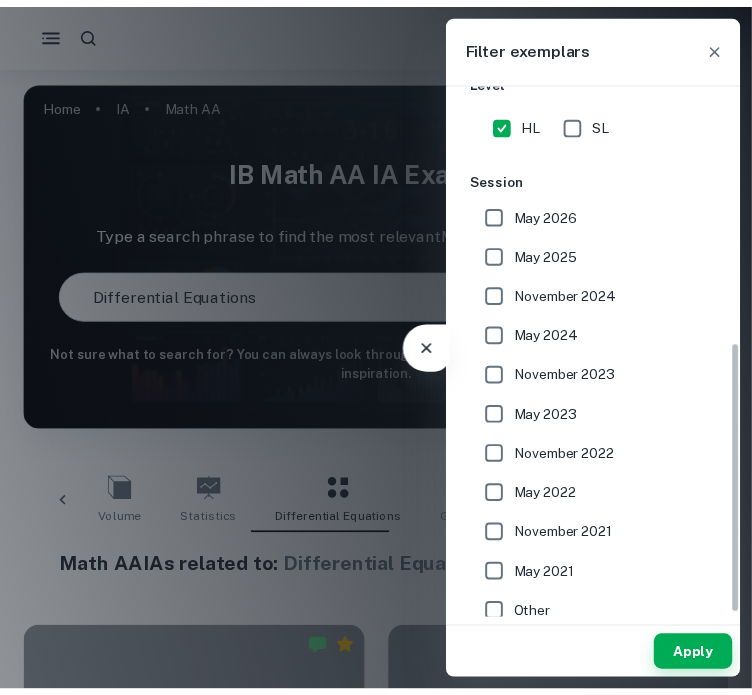 scroll, scrollTop: 519, scrollLeft: 0, axis: vertical 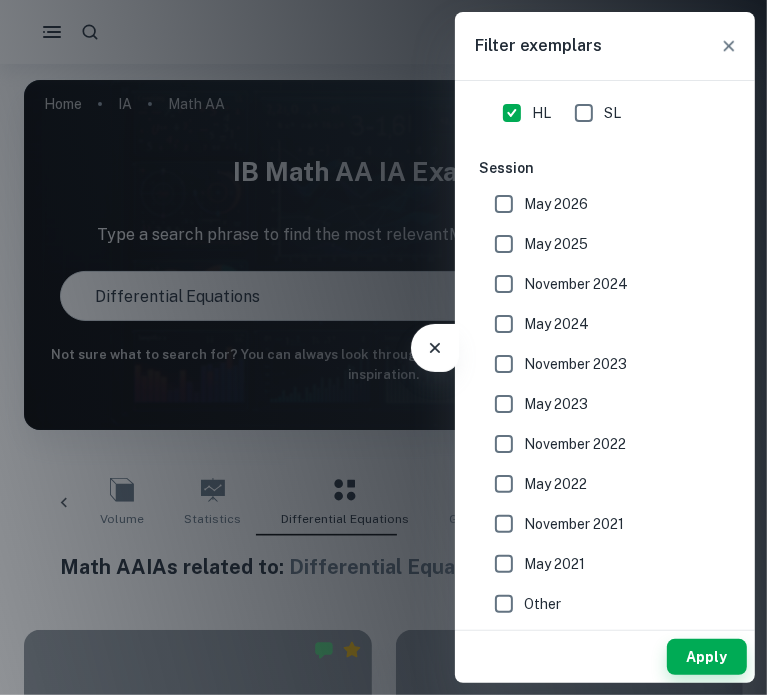 drag, startPoint x: 733, startPoint y: 55, endPoint x: 729, endPoint y: 67, distance: 12.649111 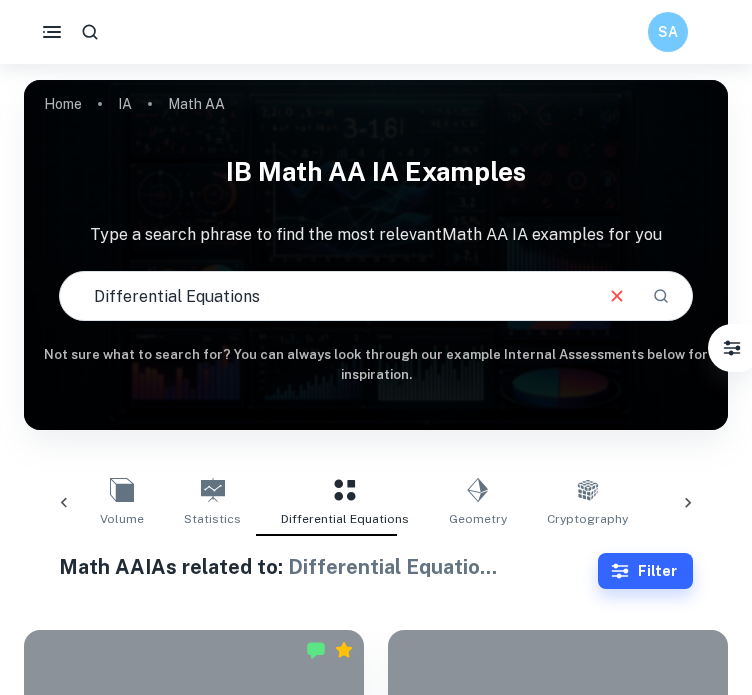 click on "Differential Equations" at bounding box center [325, 296] 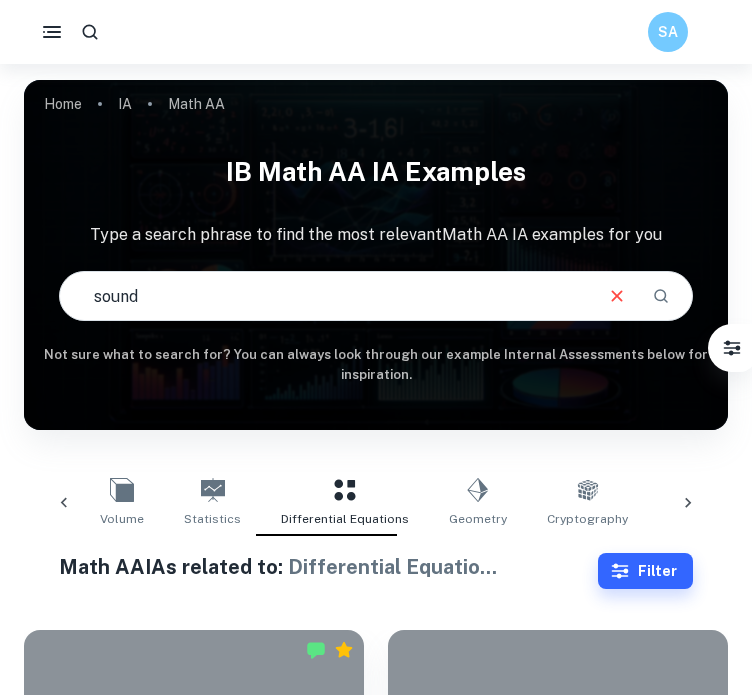 type on "sound" 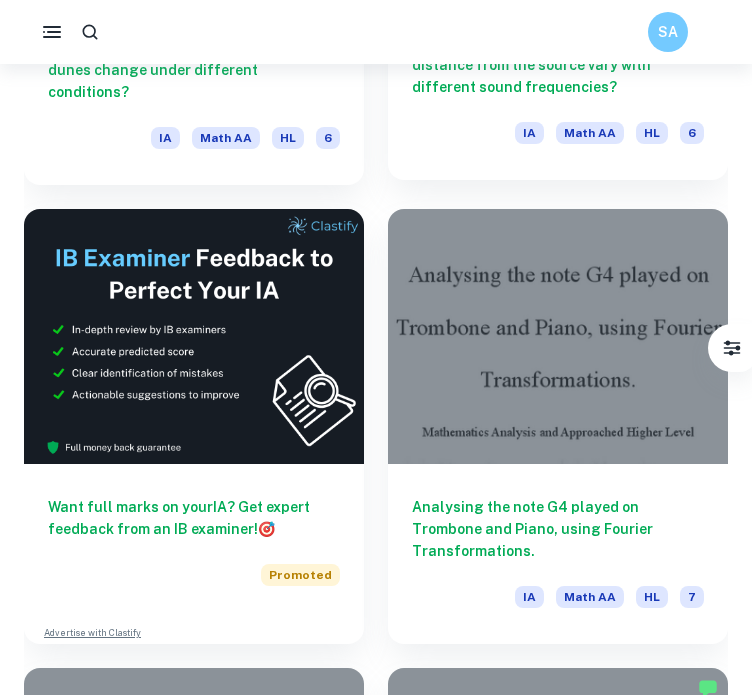 scroll, scrollTop: 892, scrollLeft: 0, axis: vertical 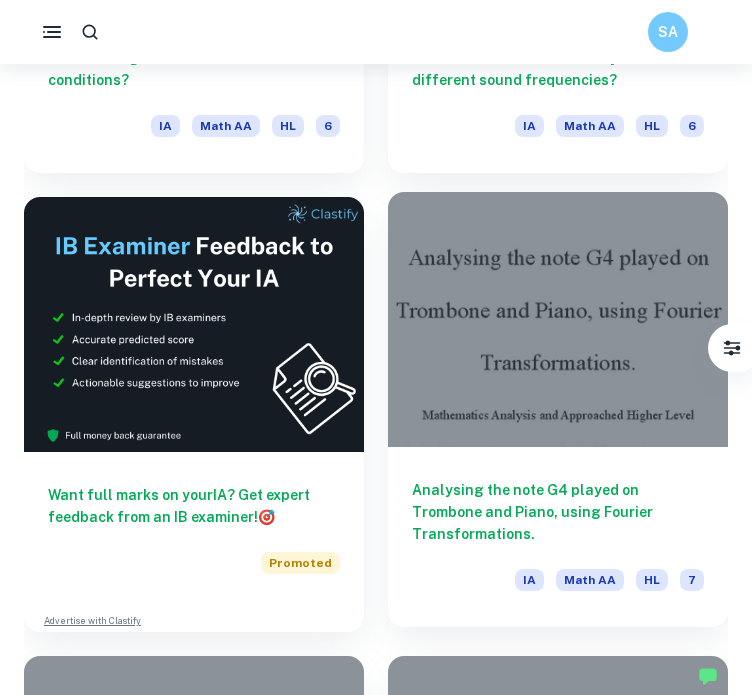 click at bounding box center [558, 319] 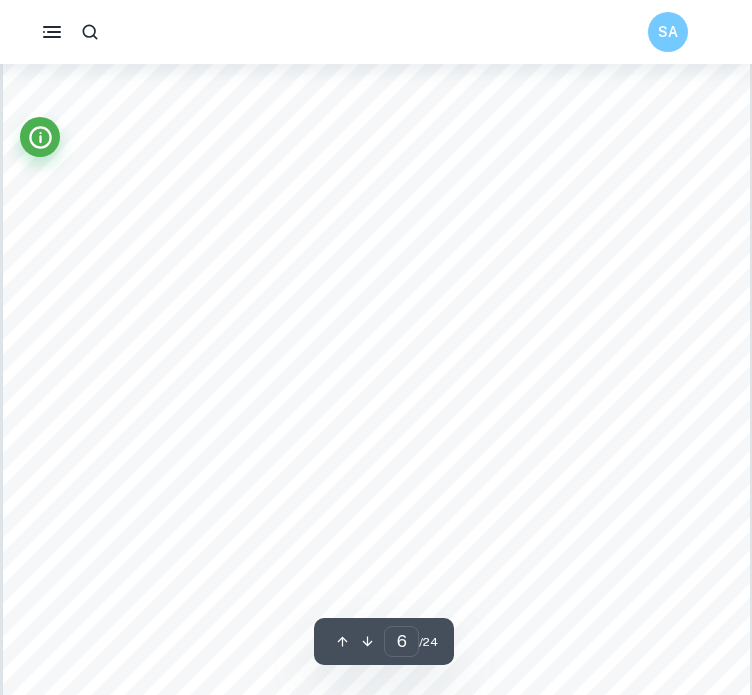 scroll, scrollTop: 6100, scrollLeft: 0, axis: vertical 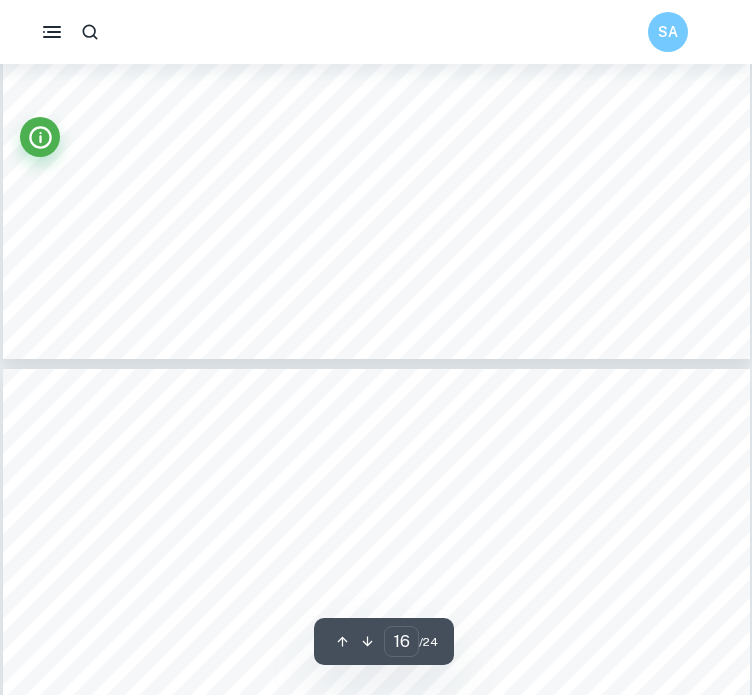 type on "17" 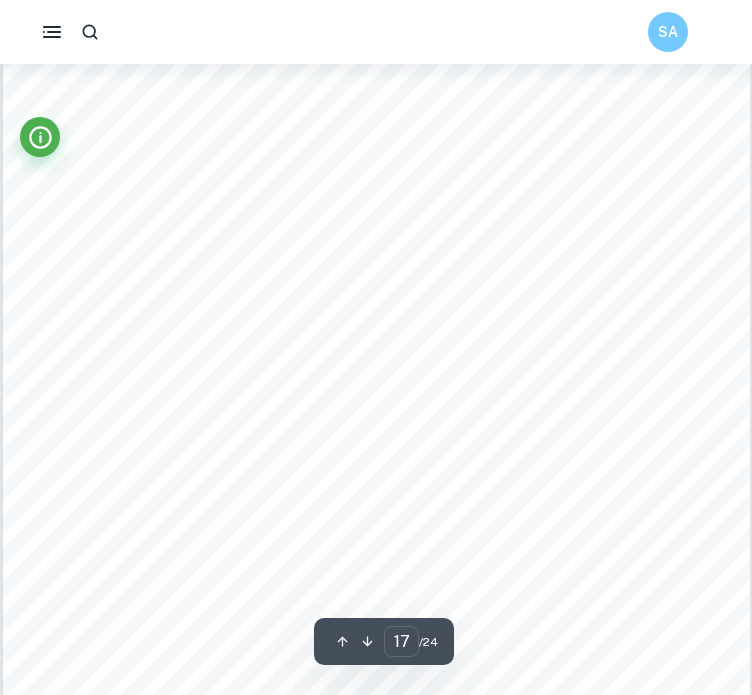 scroll, scrollTop: 17792, scrollLeft: 0, axis: vertical 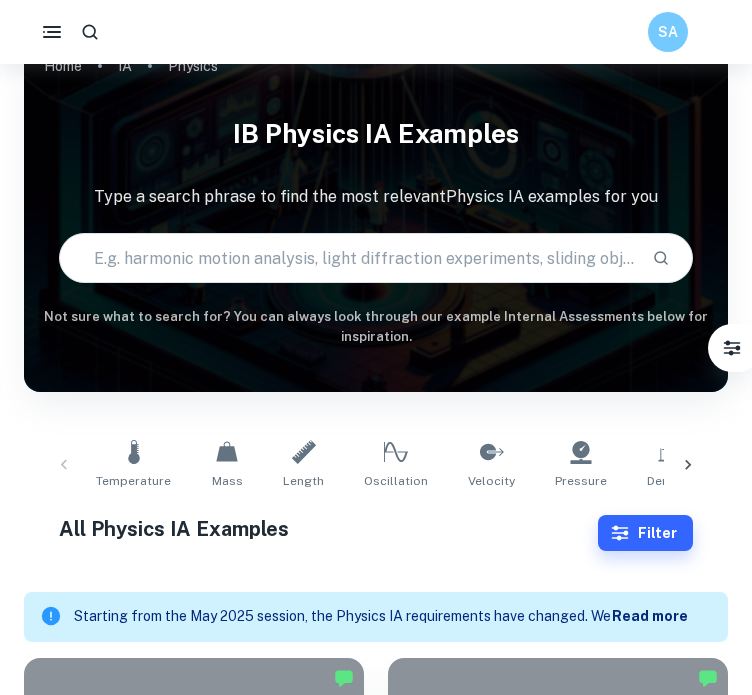 click at bounding box center [348, 258] 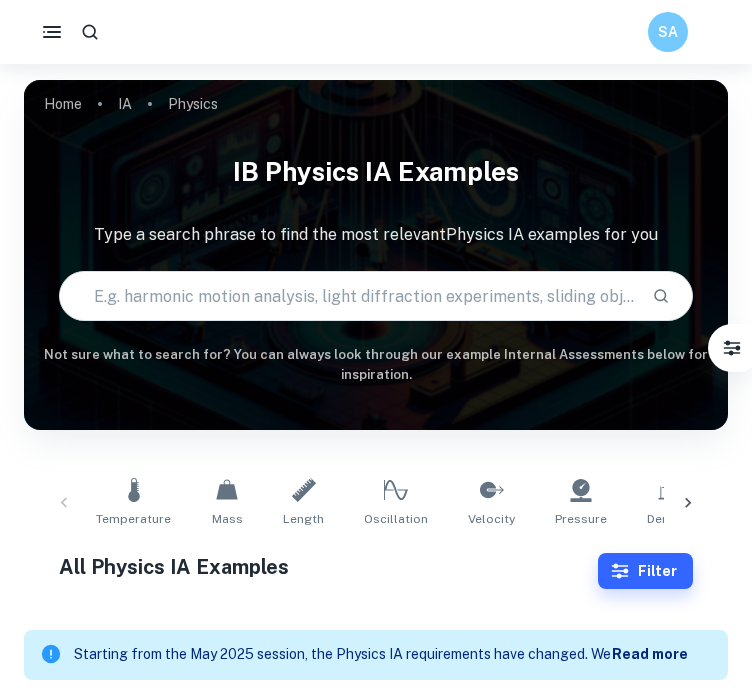 drag, startPoint x: 257, startPoint y: 435, endPoint x: 264, endPoint y: 422, distance: 14.764823 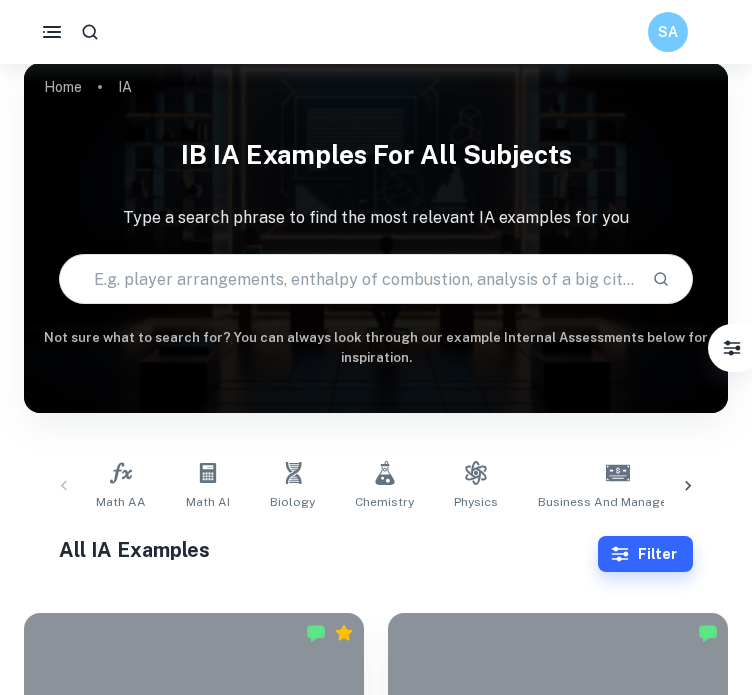 scroll, scrollTop: 0, scrollLeft: 0, axis: both 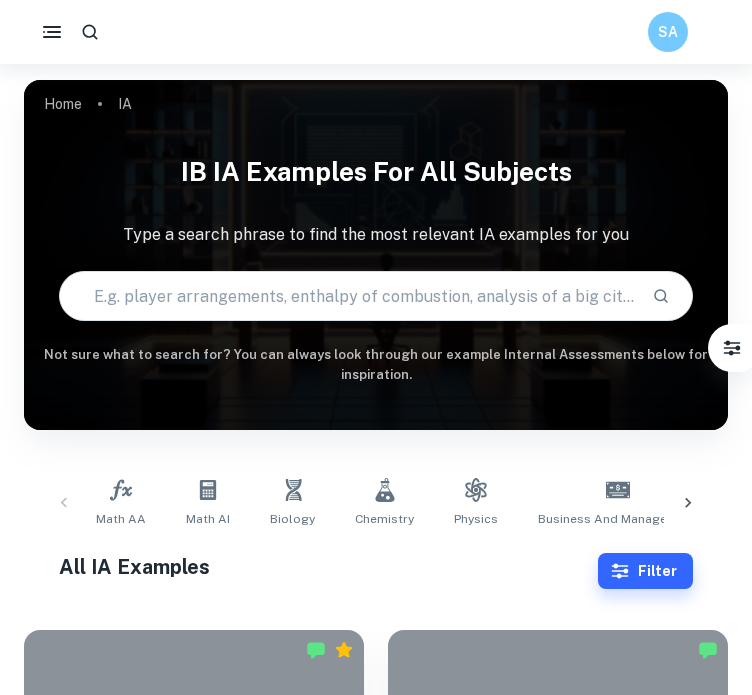 click on "Filter" at bounding box center [645, 571] 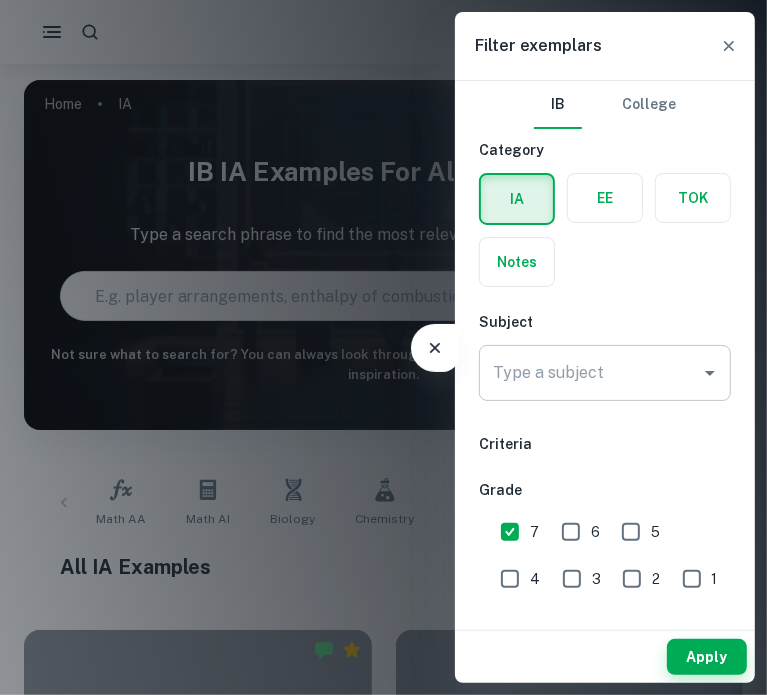click on "Type a subject" at bounding box center [590, 373] 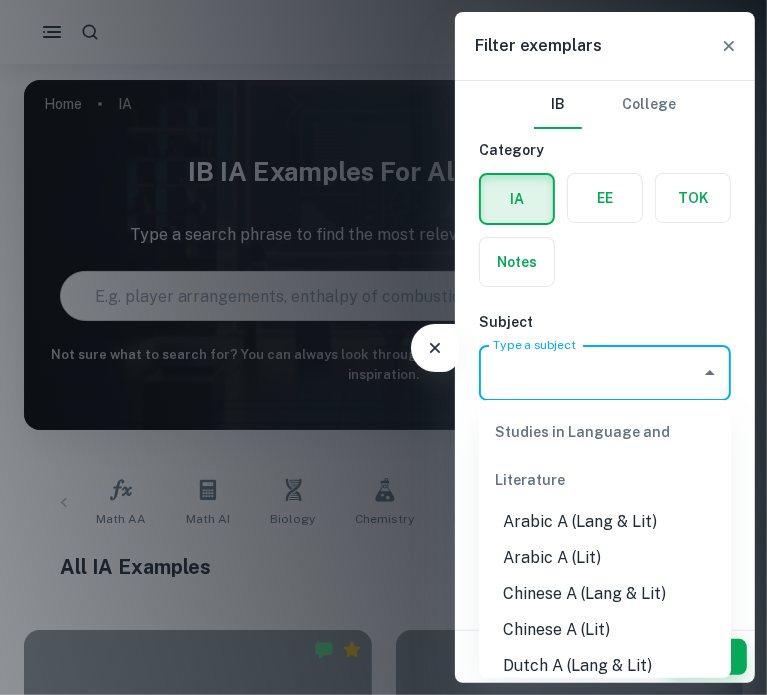 click on "Type a subject" at bounding box center (590, 373) 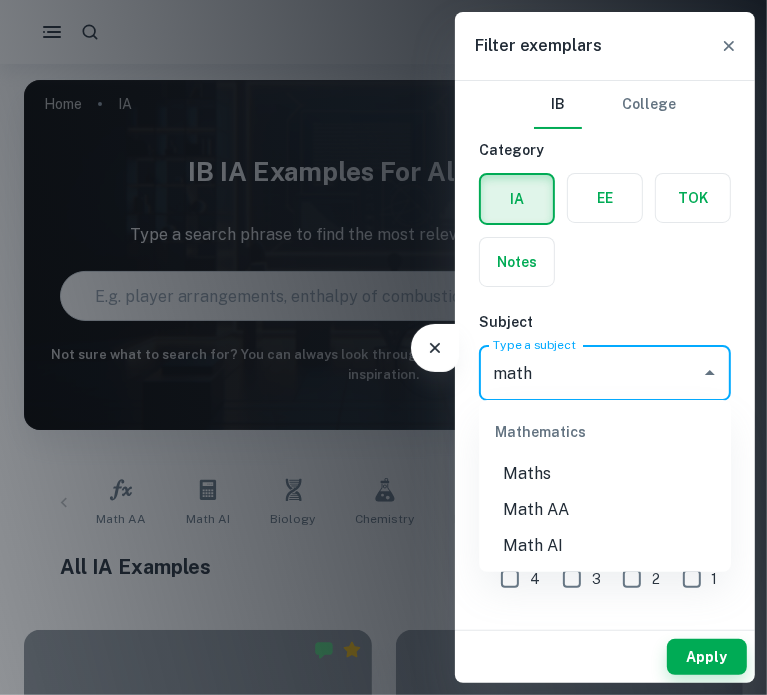 click on "Math AA" at bounding box center (605, 510) 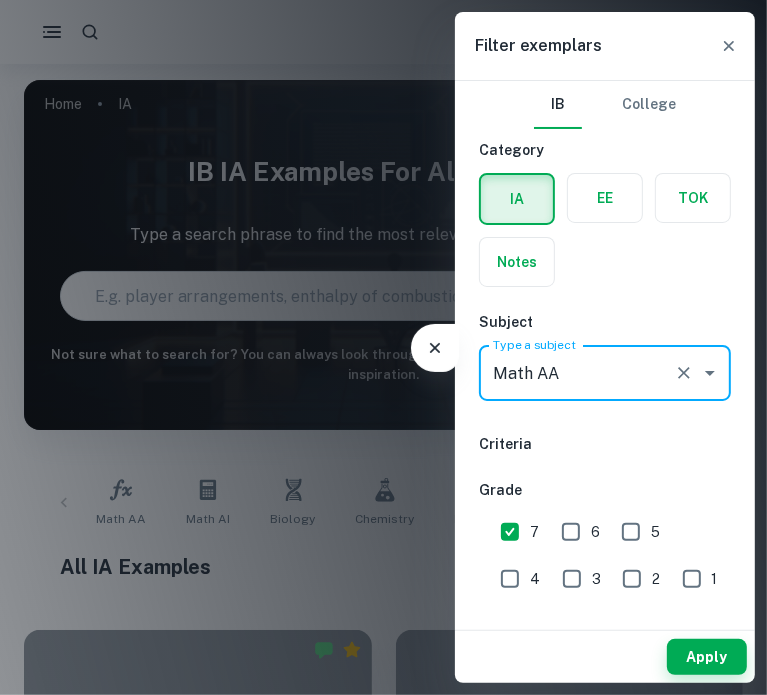 type on "Math AA" 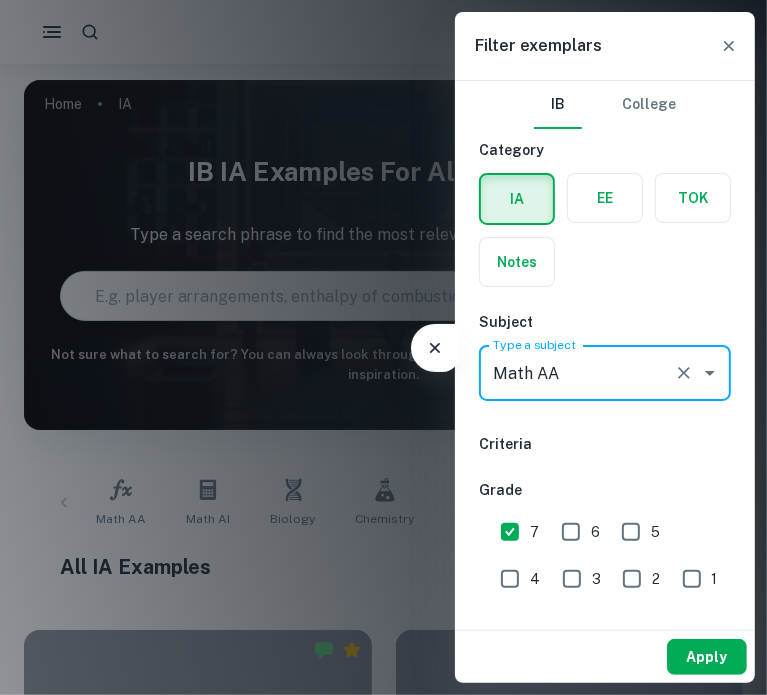click on "Apply" at bounding box center [707, 657] 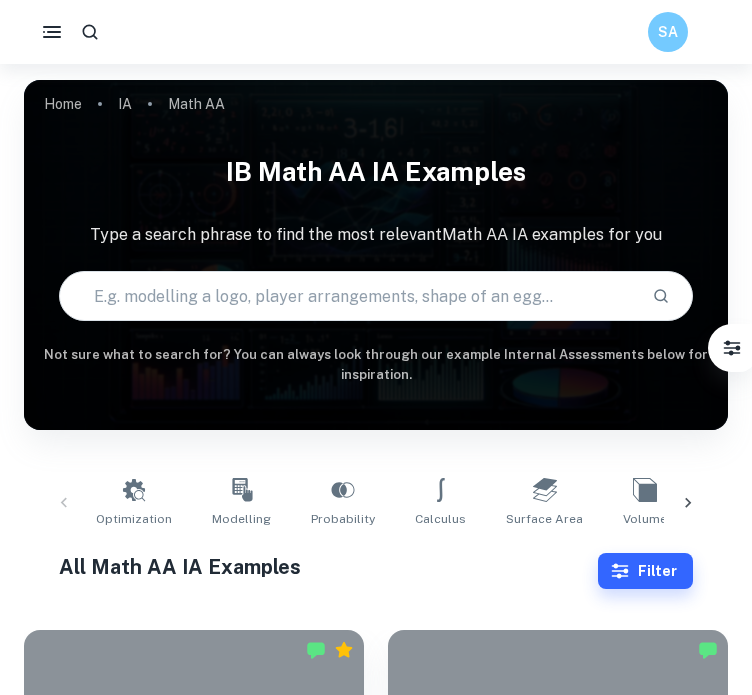 click at bounding box center [348, 296] 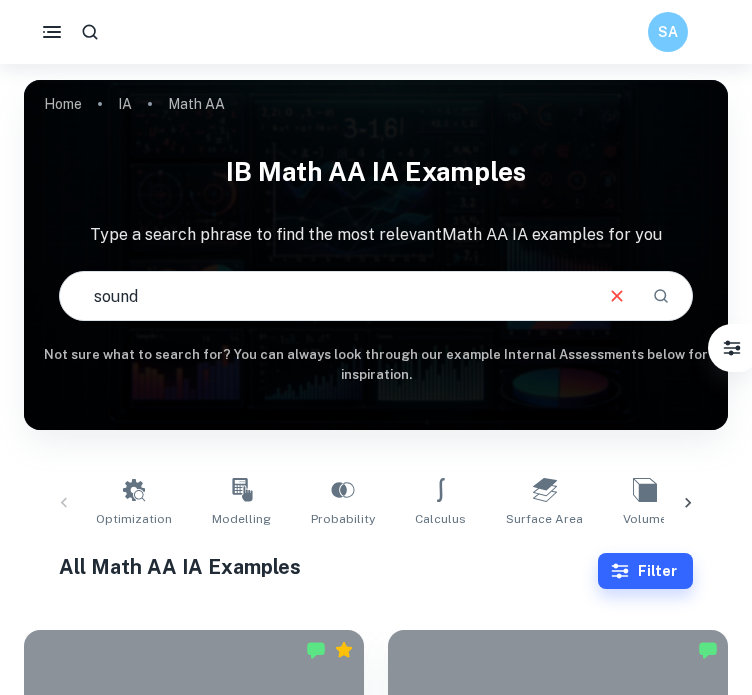 type on "sound" 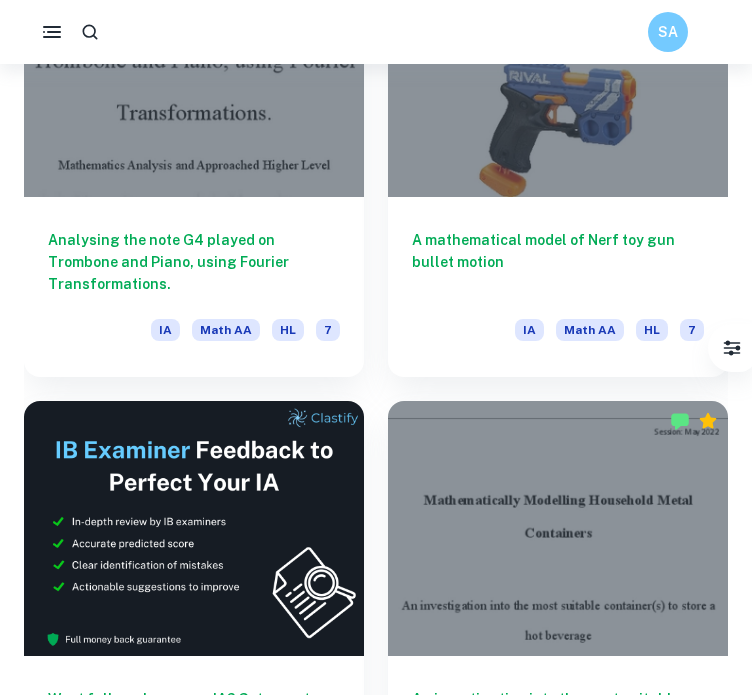 scroll, scrollTop: 300, scrollLeft: 0, axis: vertical 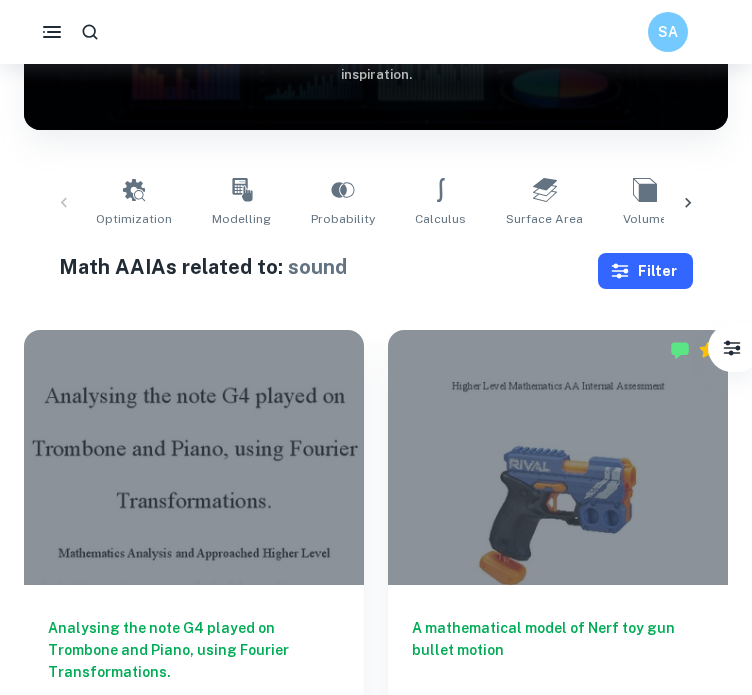 click on "Filter" at bounding box center (645, 271) 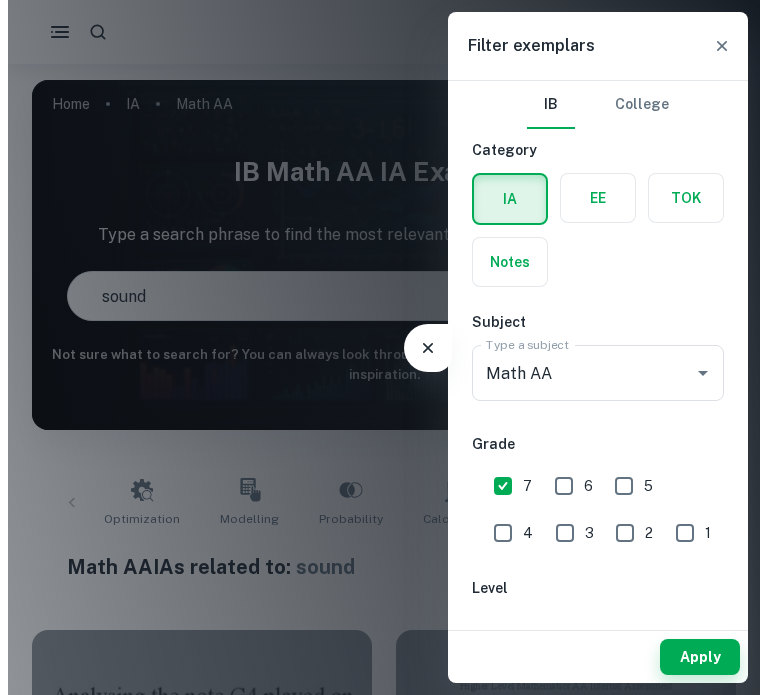 scroll, scrollTop: 0, scrollLeft: 0, axis: both 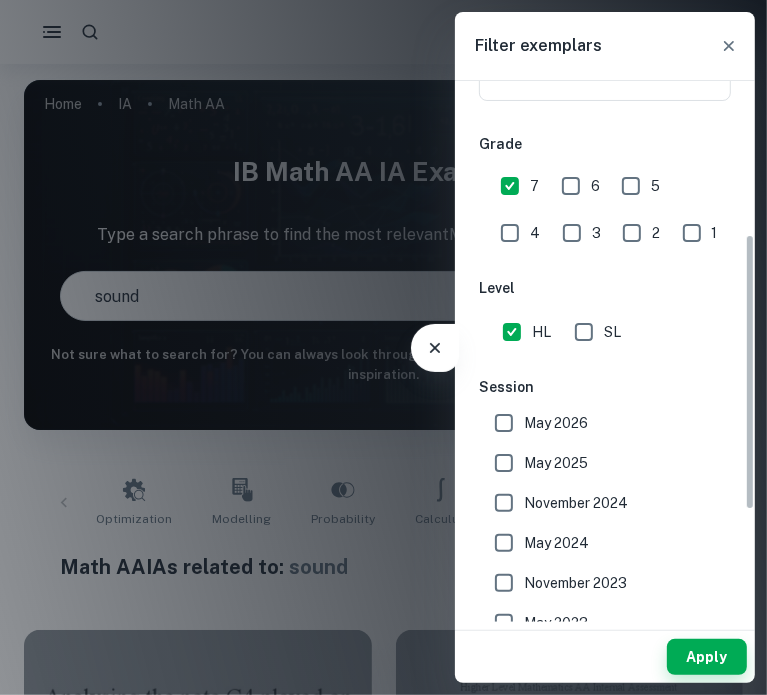 click on "6" at bounding box center (571, 186) 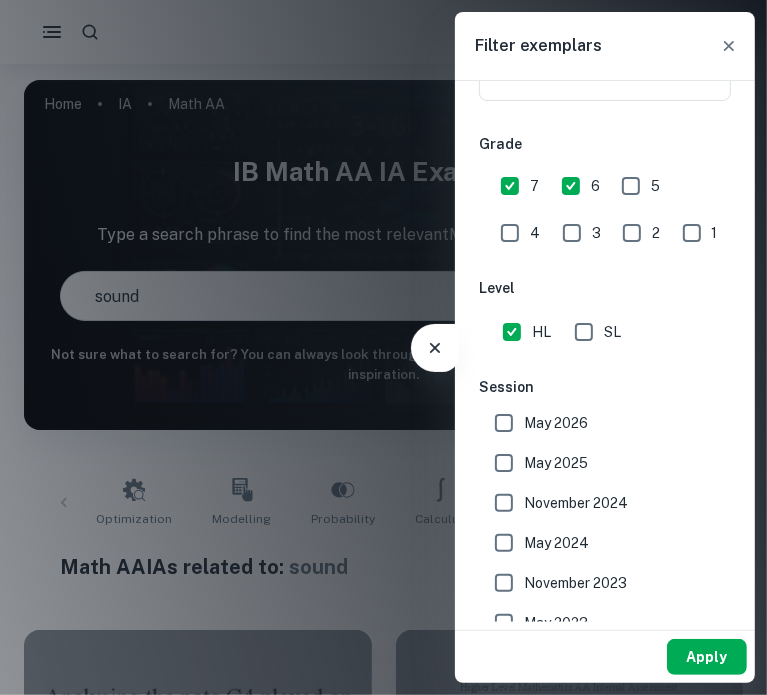 click on "Apply" at bounding box center [707, 657] 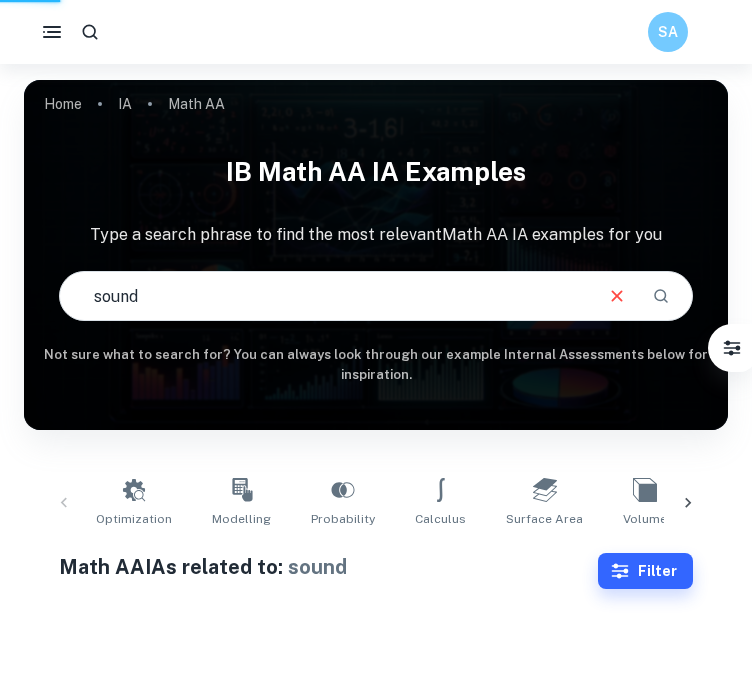 type on "sound" 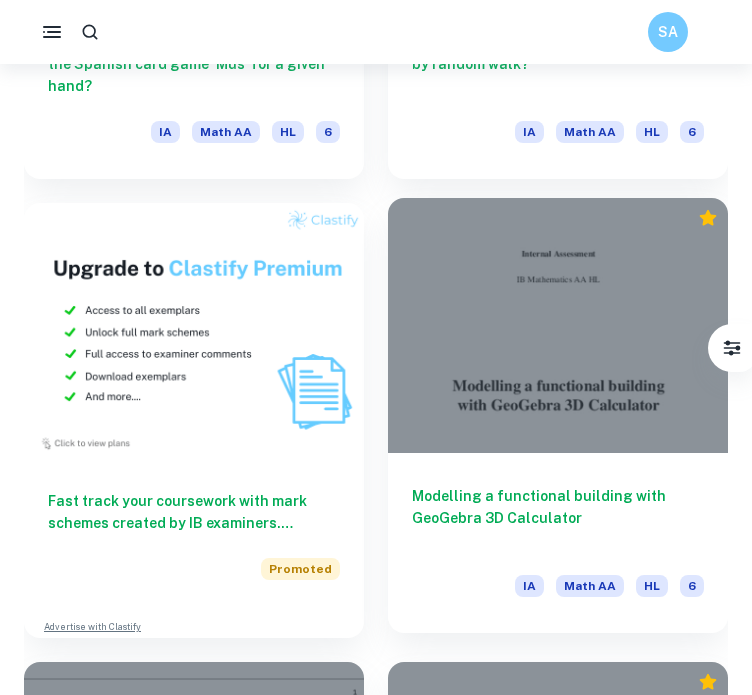 scroll, scrollTop: 4992, scrollLeft: 0, axis: vertical 